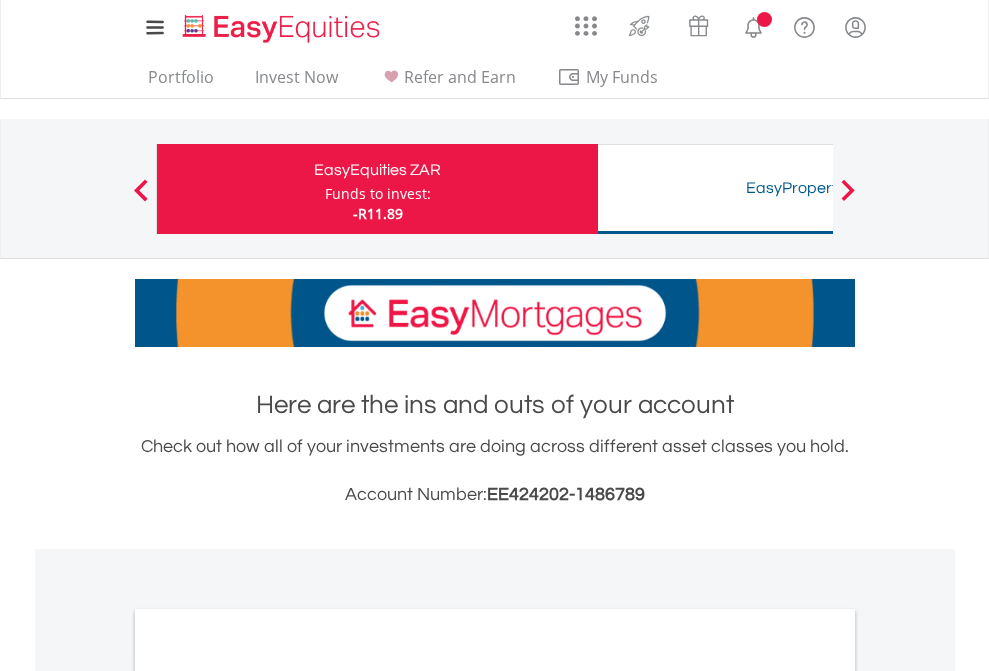 scroll, scrollTop: 0, scrollLeft: 0, axis: both 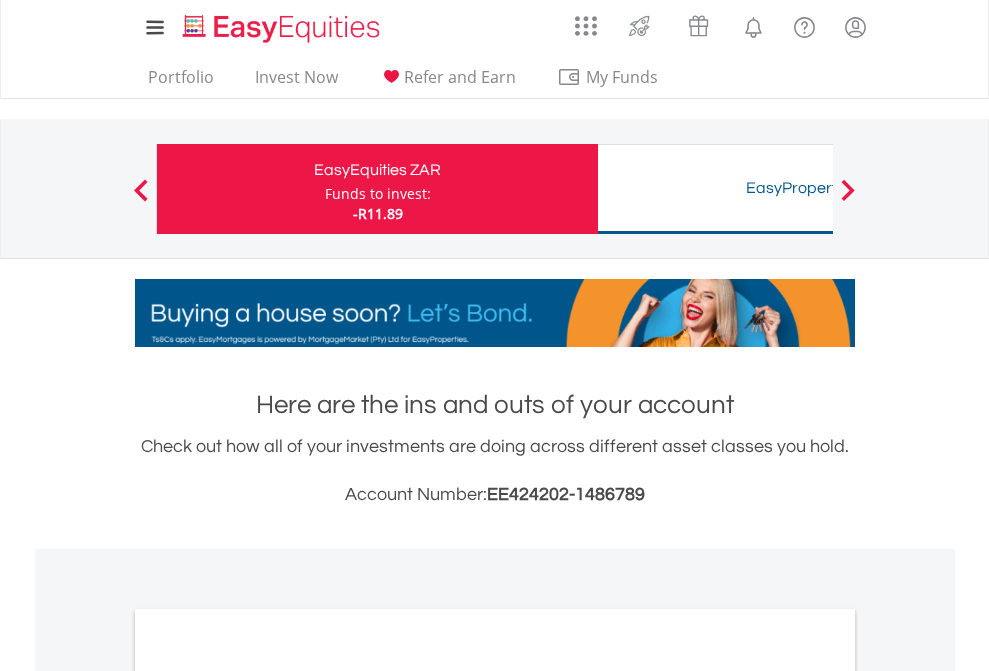 click on "Funds to invest:" at bounding box center [378, 194] 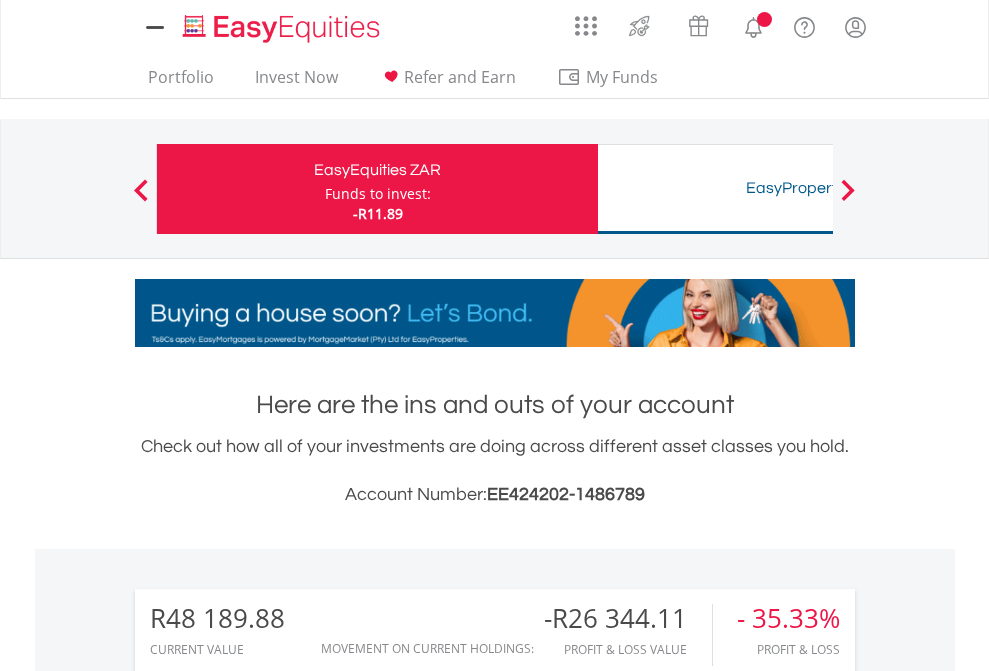 scroll, scrollTop: 0, scrollLeft: 0, axis: both 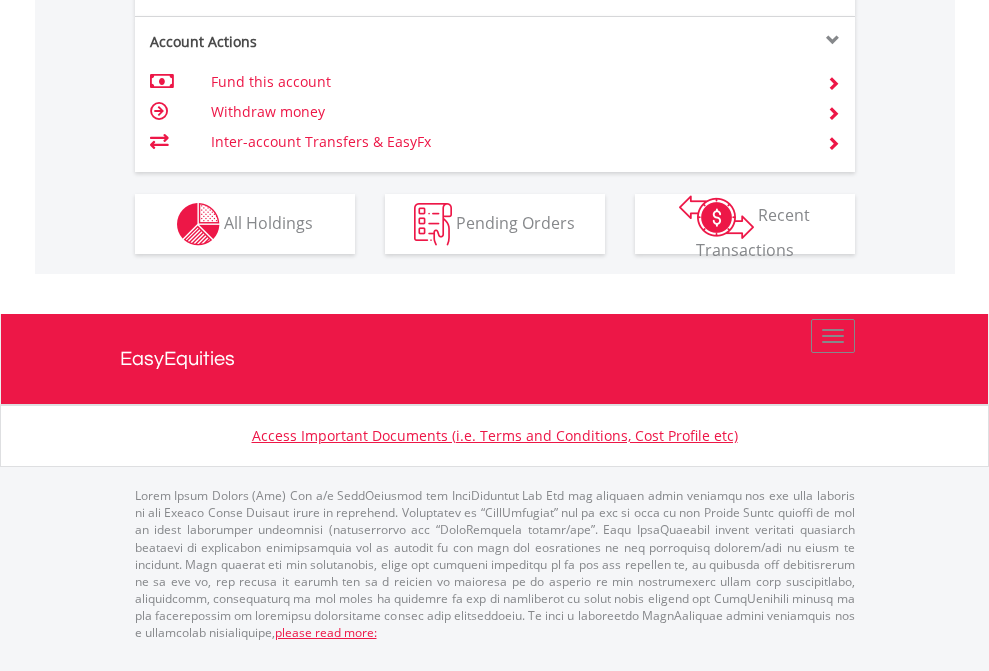 click on "Investment types" at bounding box center (706, -337) 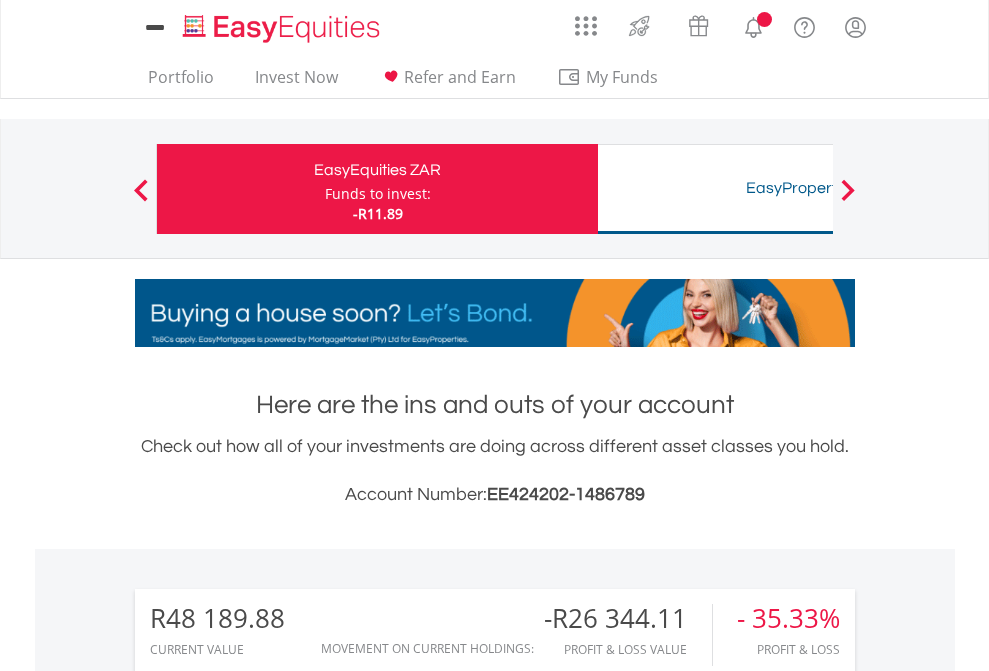 scroll, scrollTop: 0, scrollLeft: 0, axis: both 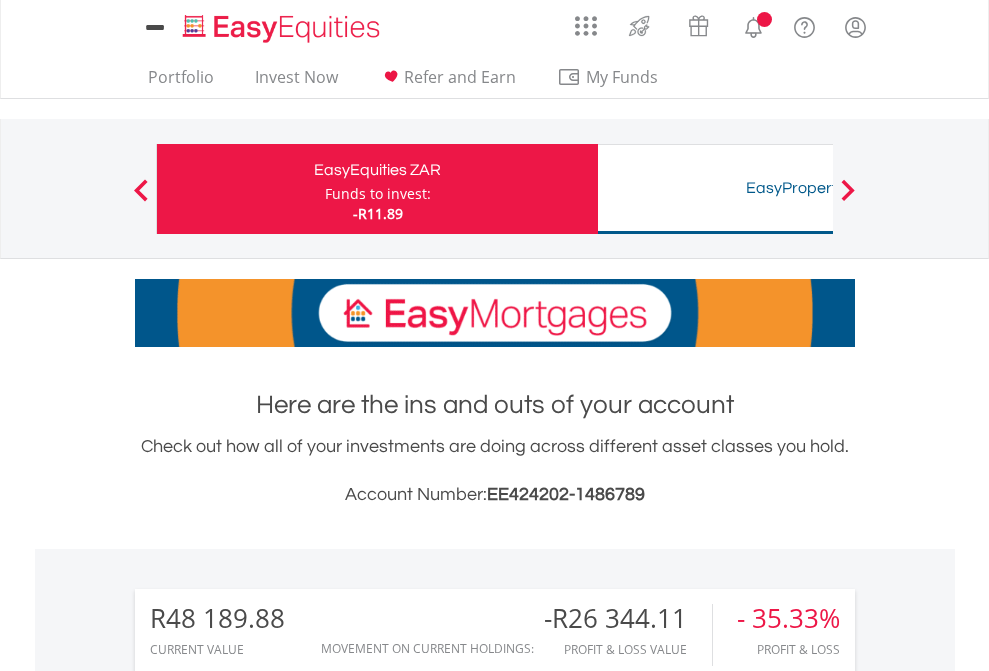 click on "All Holdings" at bounding box center (268, 1546) 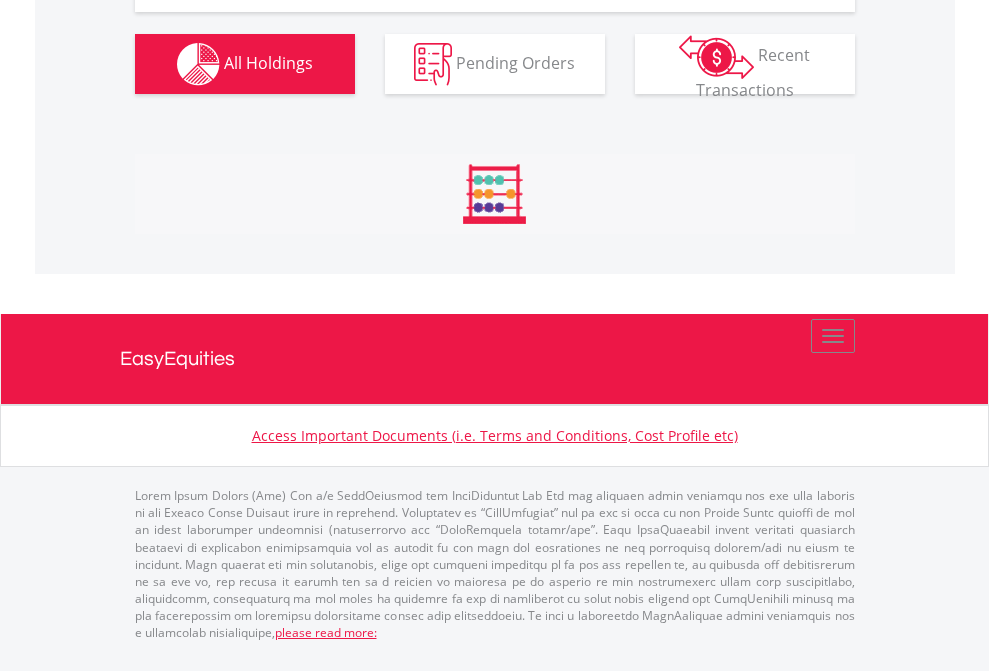 scroll, scrollTop: 2304, scrollLeft: 0, axis: vertical 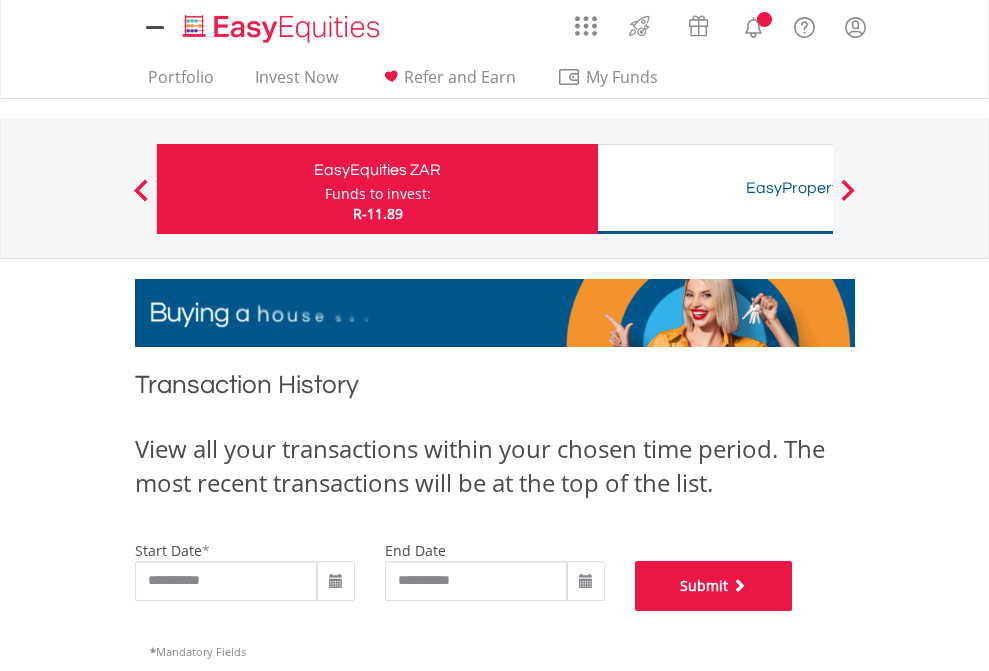 click on "Submit" at bounding box center (714, 586) 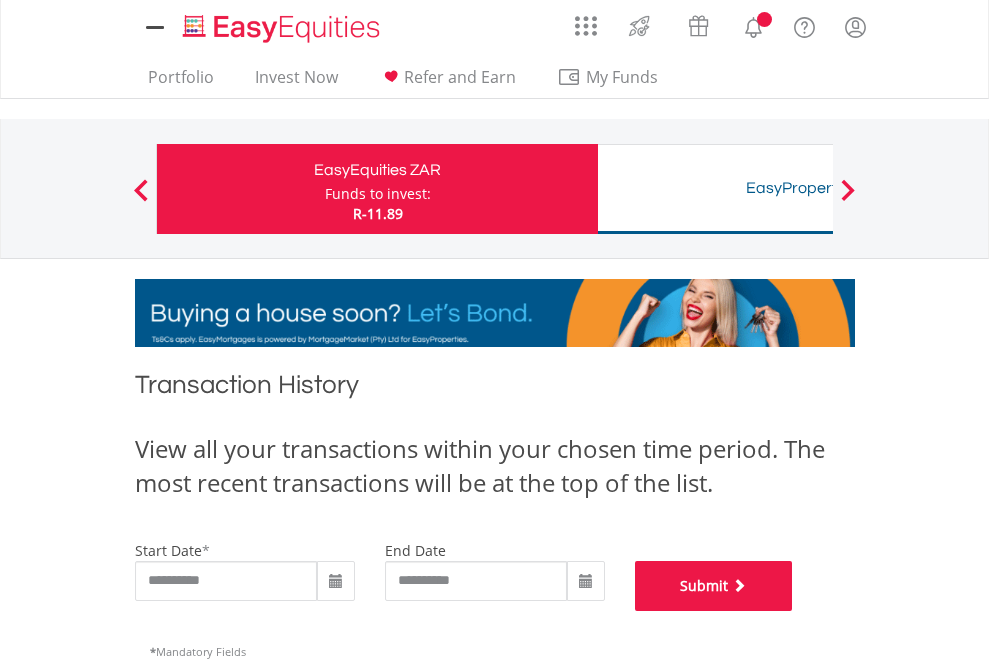 scroll, scrollTop: 811, scrollLeft: 0, axis: vertical 